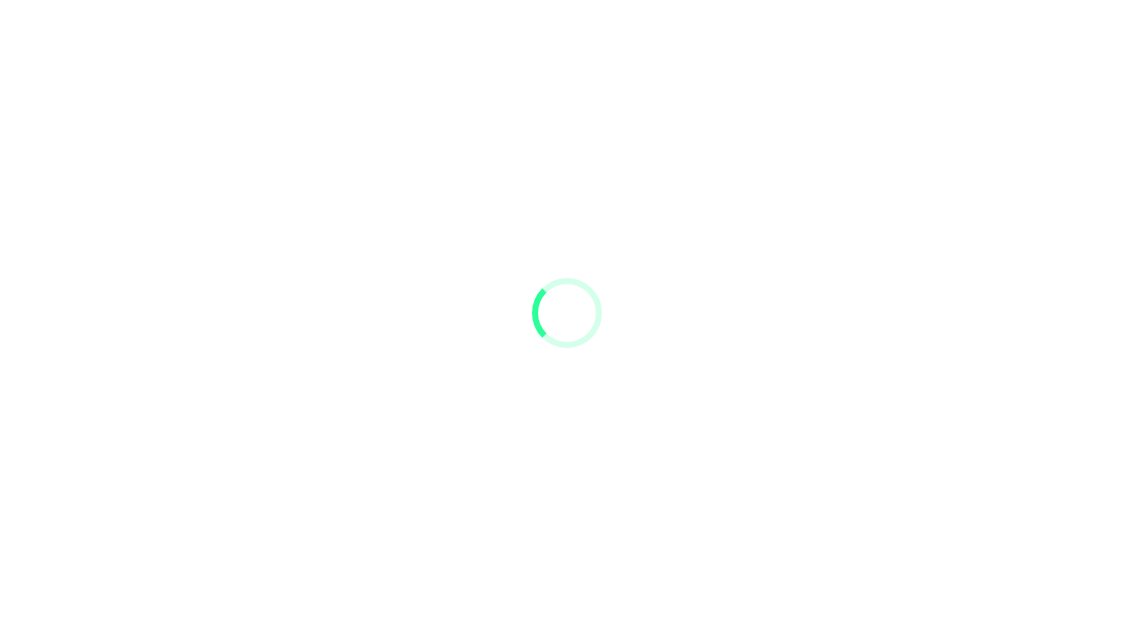 scroll, scrollTop: 0, scrollLeft: 0, axis: both 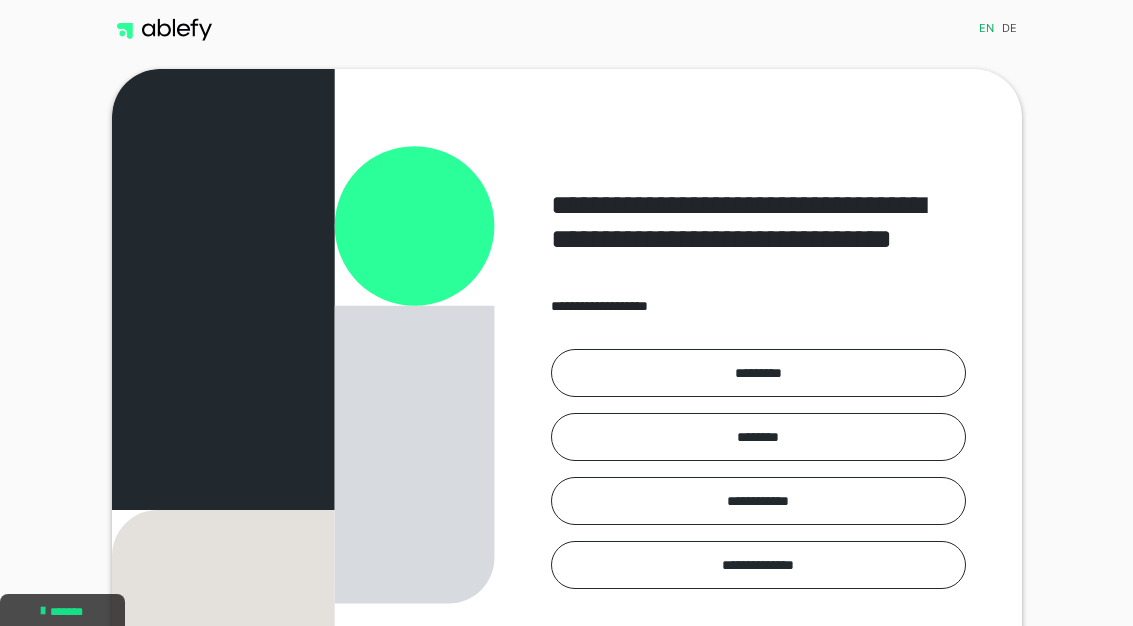 click on "*********" at bounding box center (758, 373) 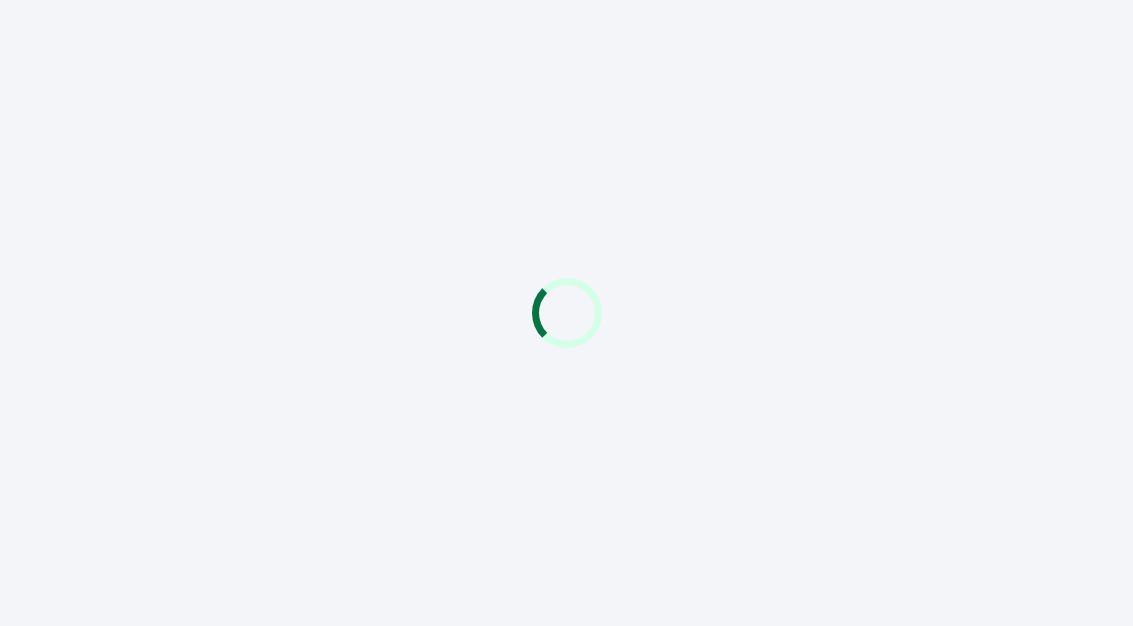 scroll, scrollTop: 0, scrollLeft: 0, axis: both 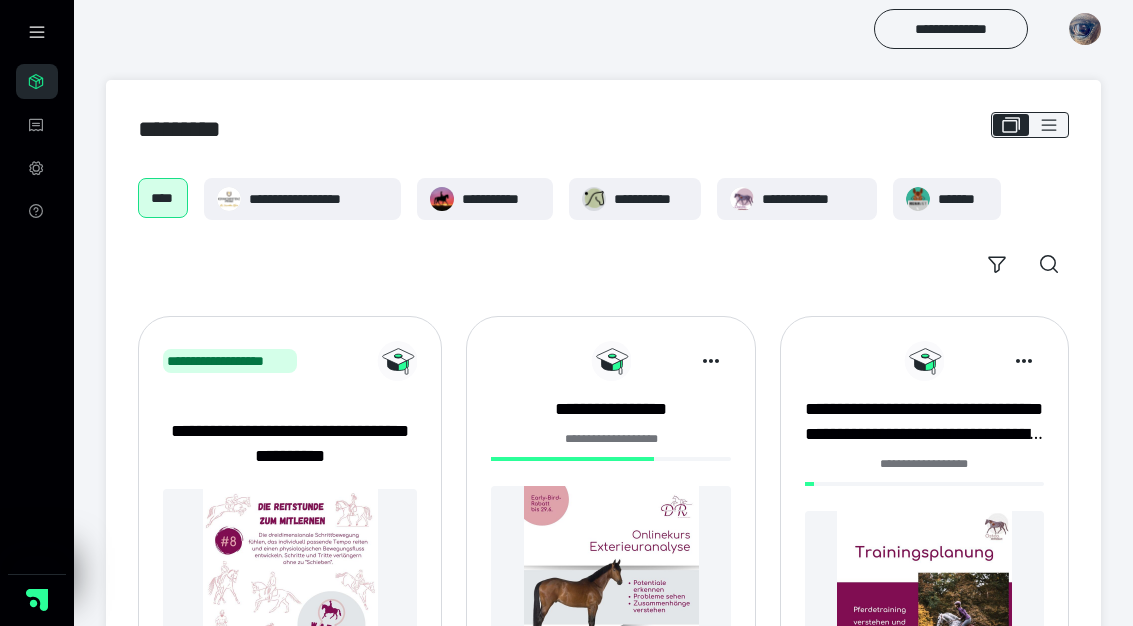 click on "**********" at bounding box center [797, 199] 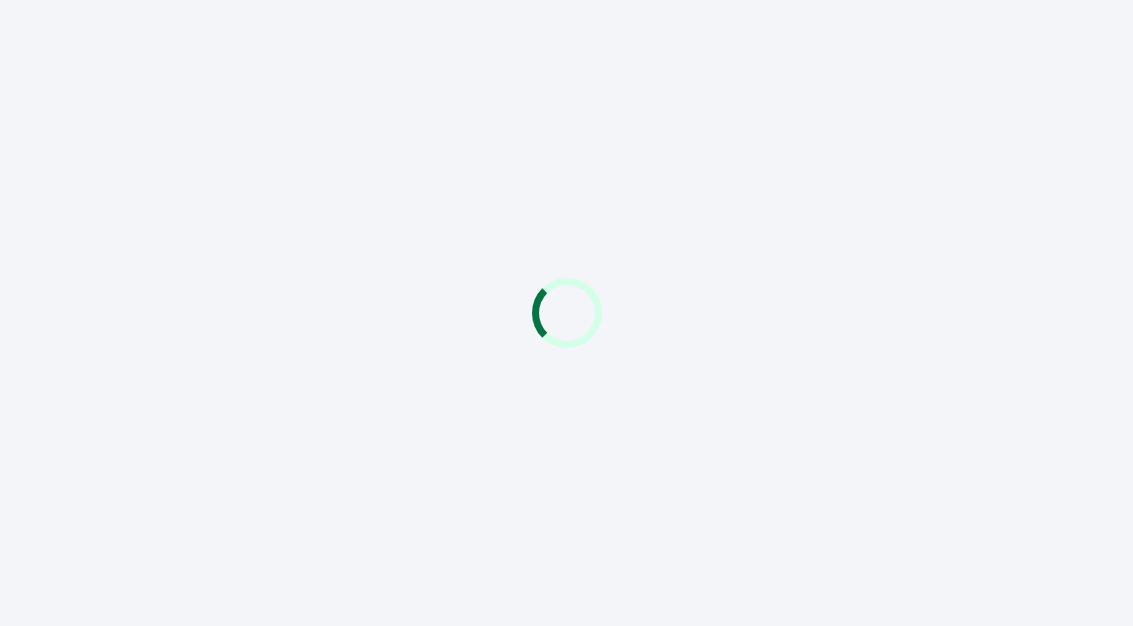 scroll, scrollTop: 0, scrollLeft: 0, axis: both 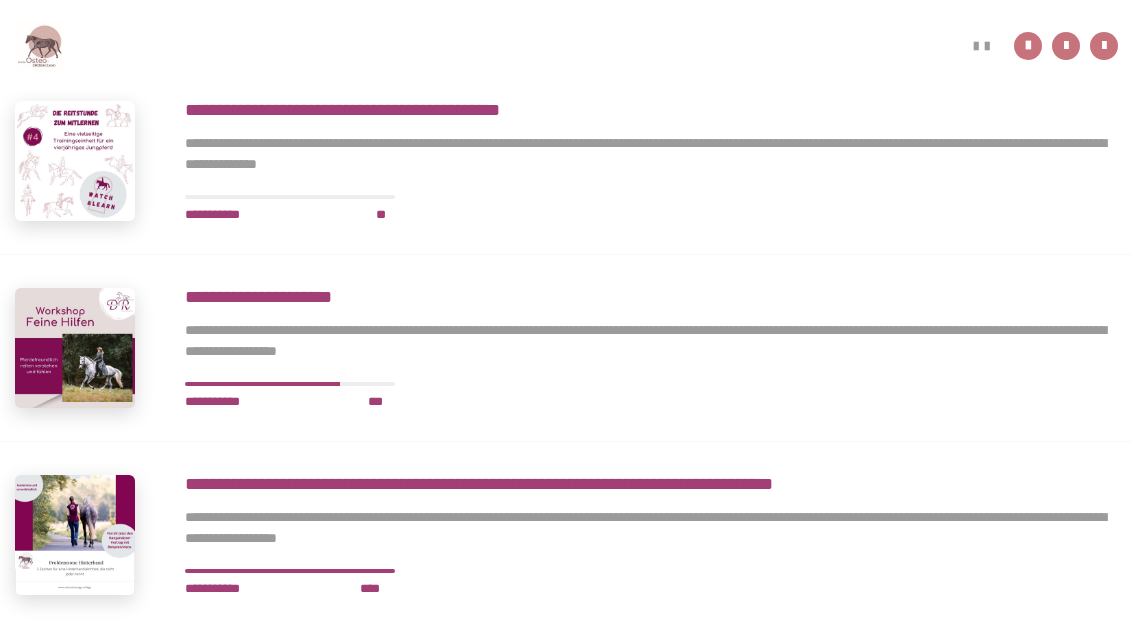 click on "**********" at bounding box center [651, 297] 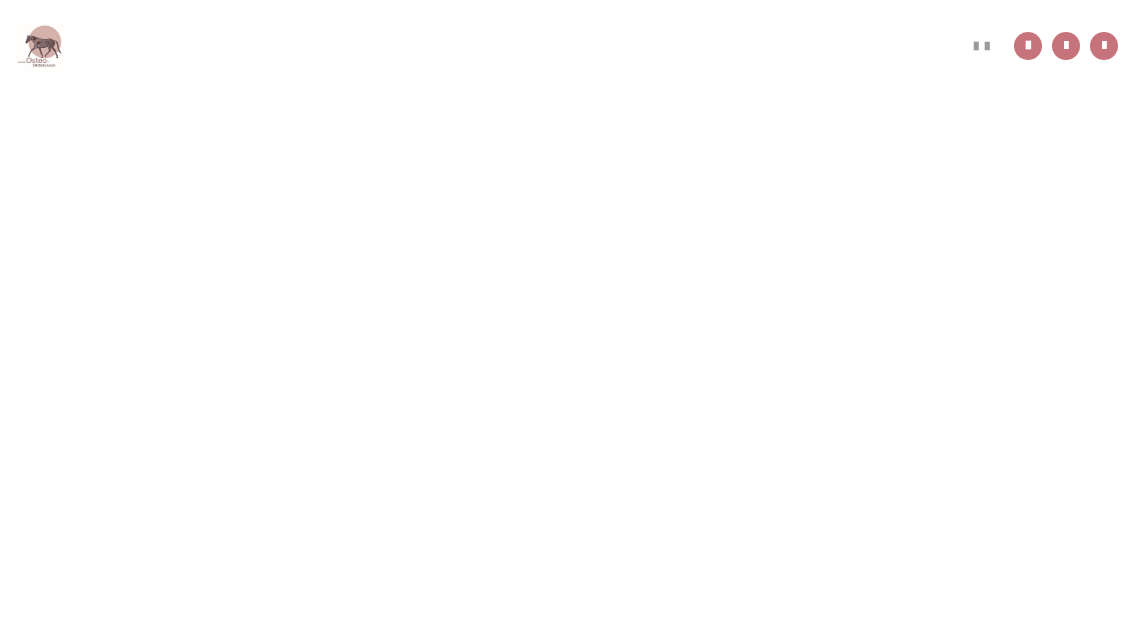 scroll, scrollTop: 91, scrollLeft: 0, axis: vertical 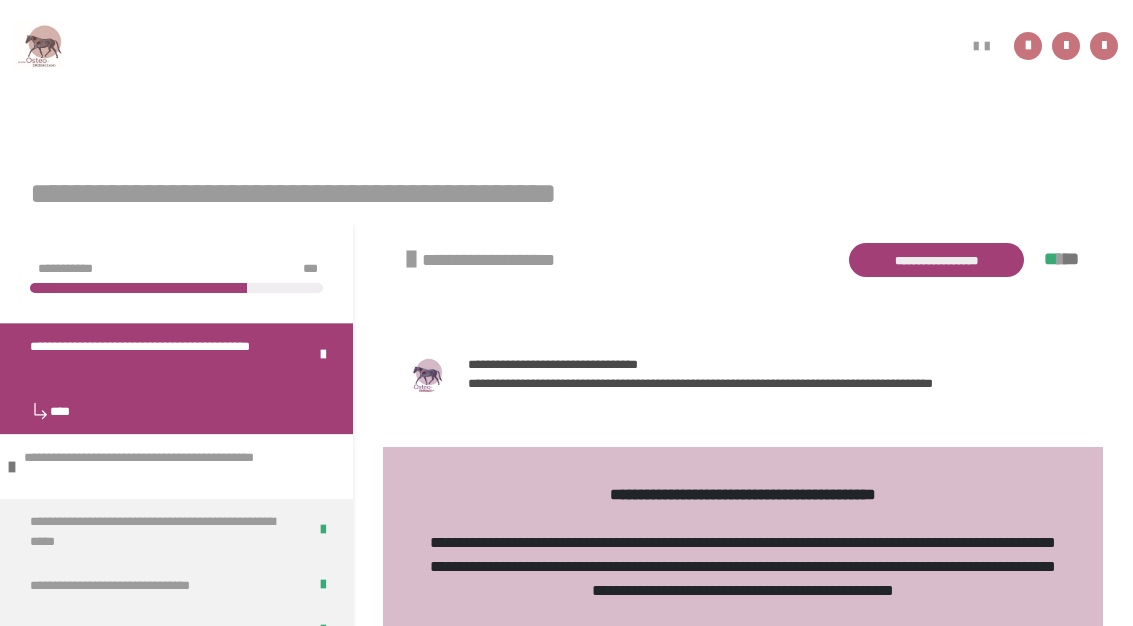 click on "John Doe lives at 123 Main St, Anytown, CA 90210." at bounding box center [566, 2452] 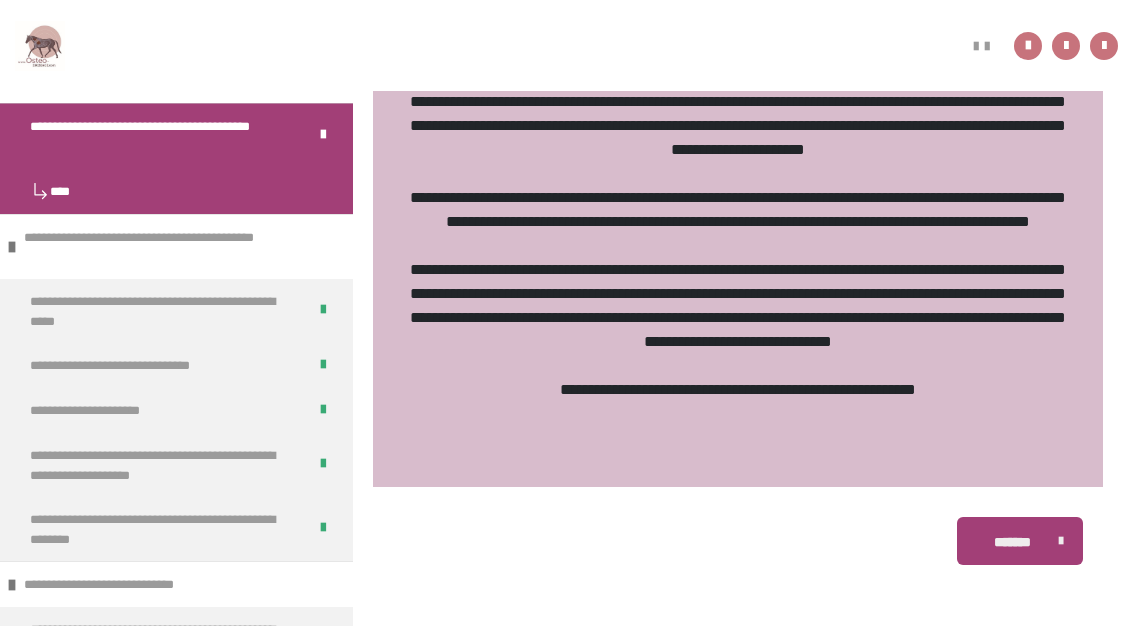 scroll, scrollTop: 750, scrollLeft: 0, axis: vertical 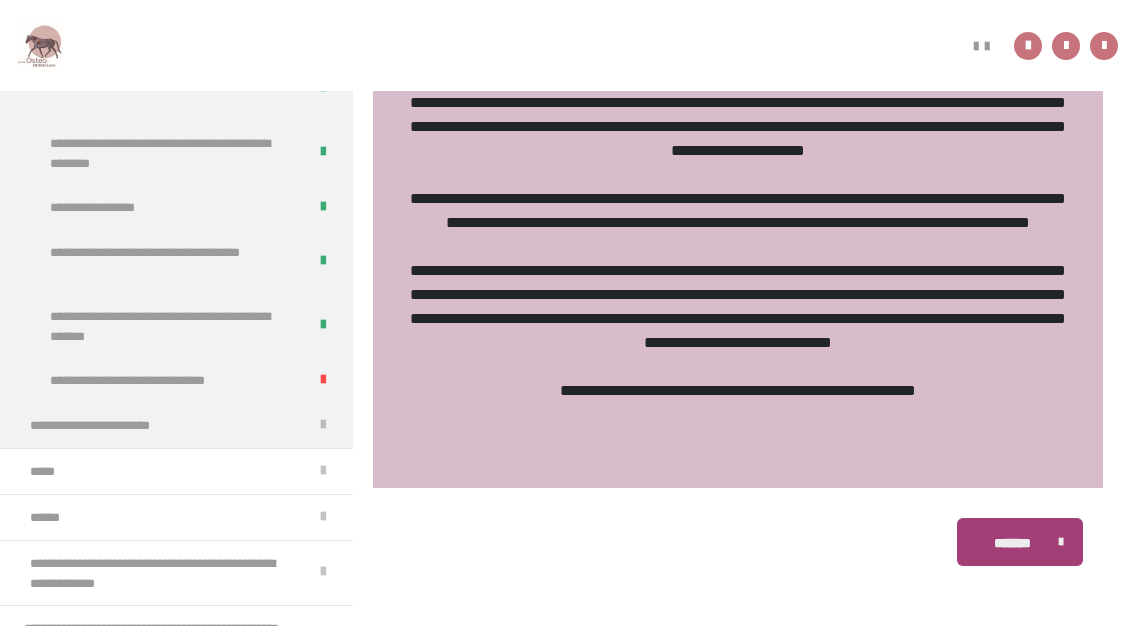 click on "*******" at bounding box center [1020, 542] 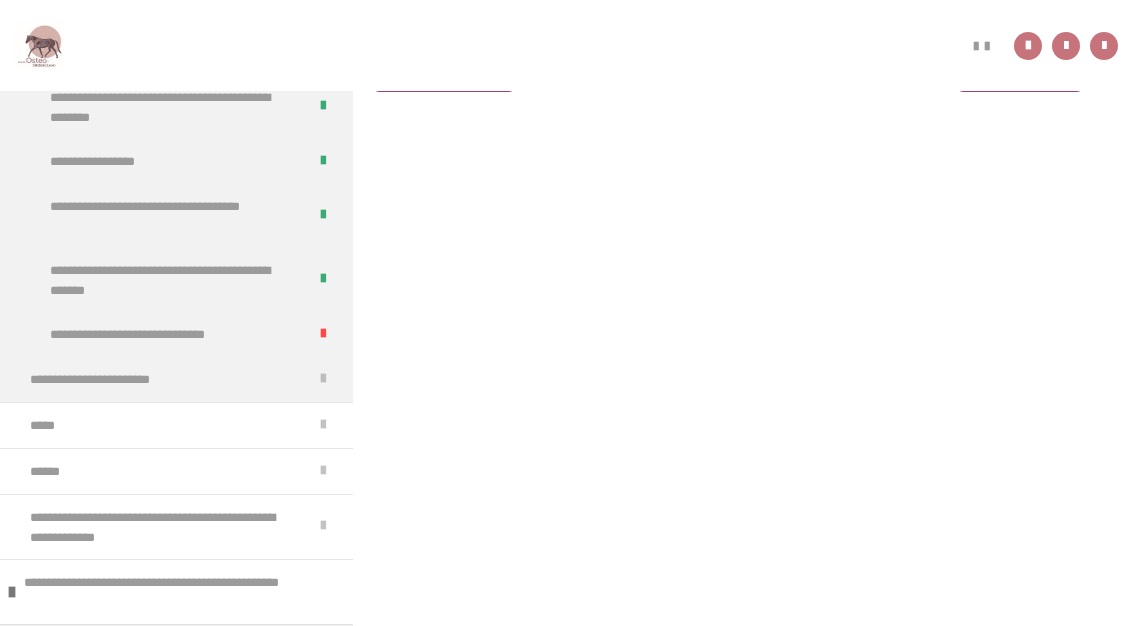 scroll, scrollTop: 340, scrollLeft: 0, axis: vertical 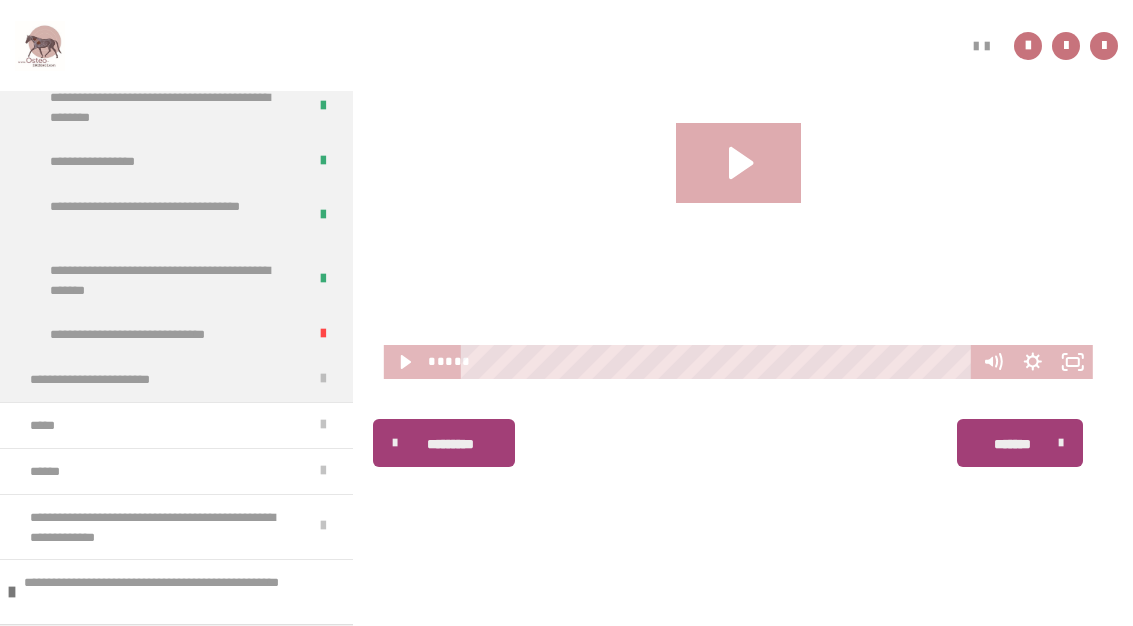 click on "**********" at bounding box center (161, 334) 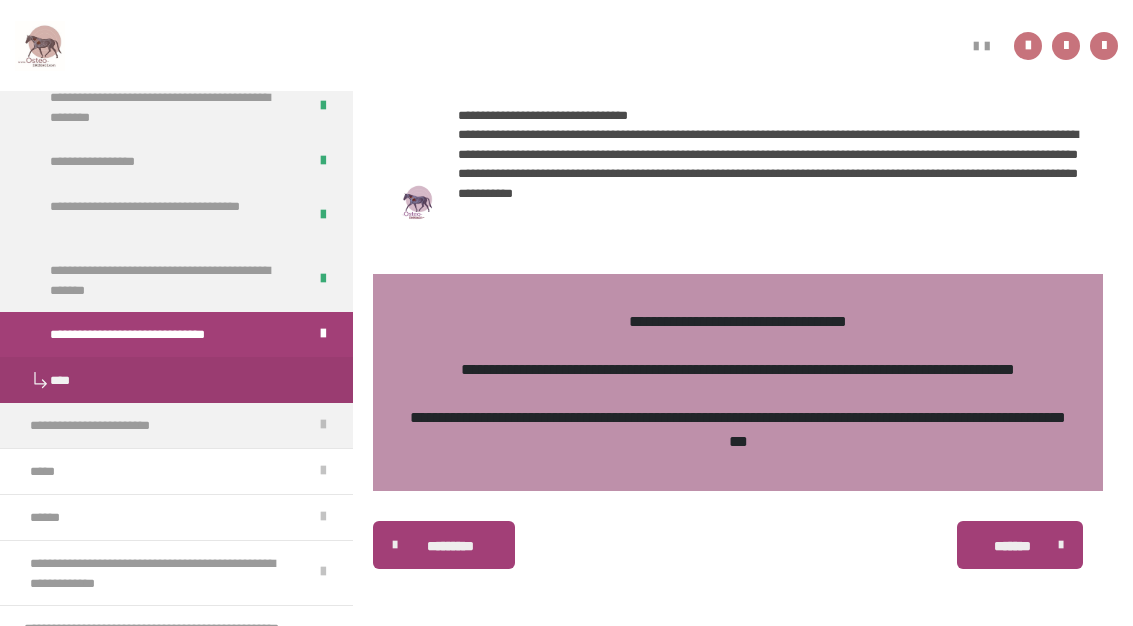 scroll, scrollTop: 231, scrollLeft: 0, axis: vertical 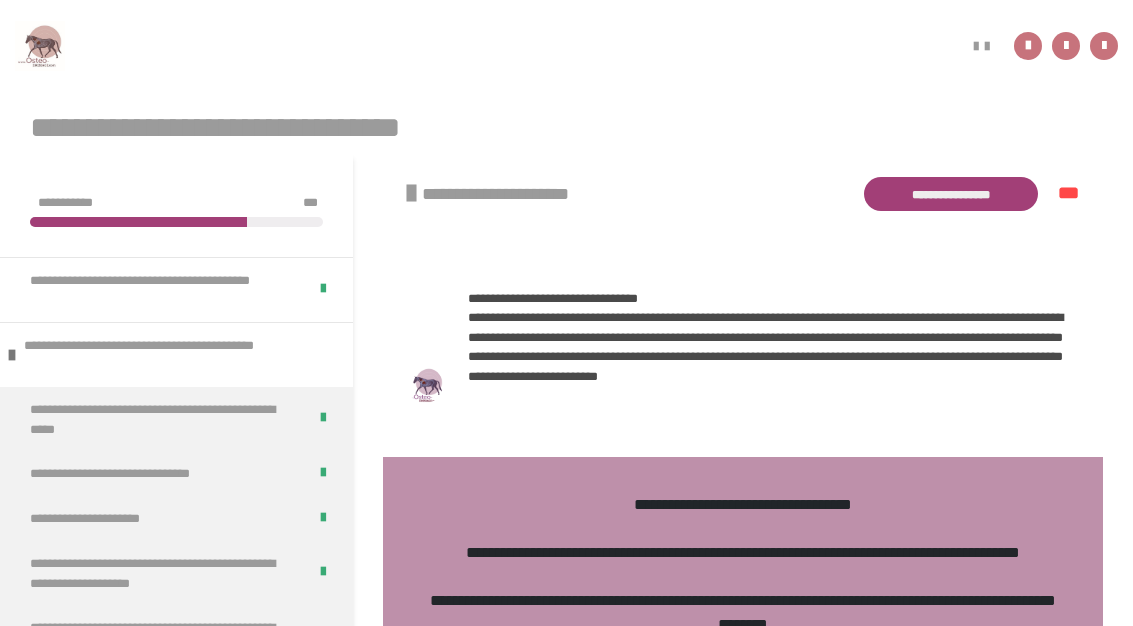 click on "**********" at bounding box center (951, 194) 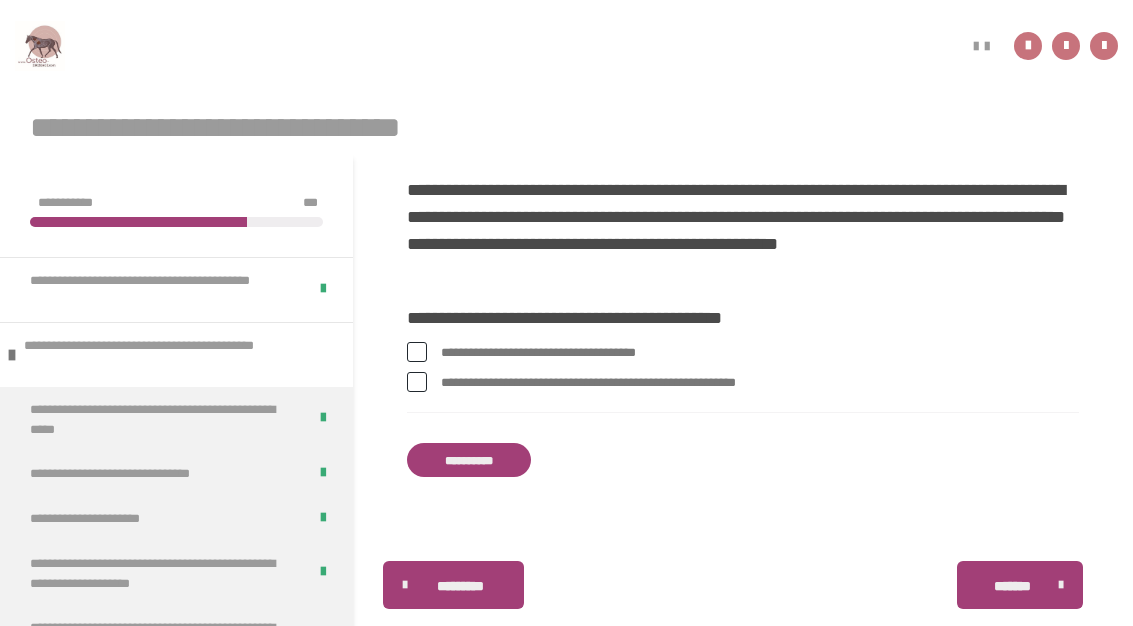 click on "**********" at bounding box center (743, 383) 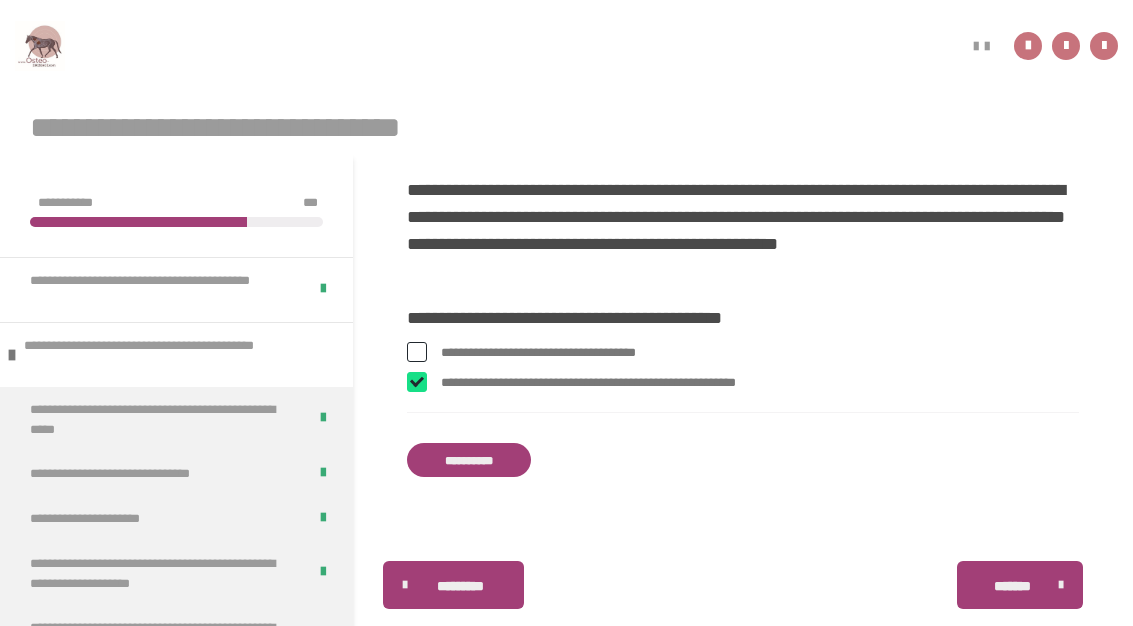 checkbox on "****" 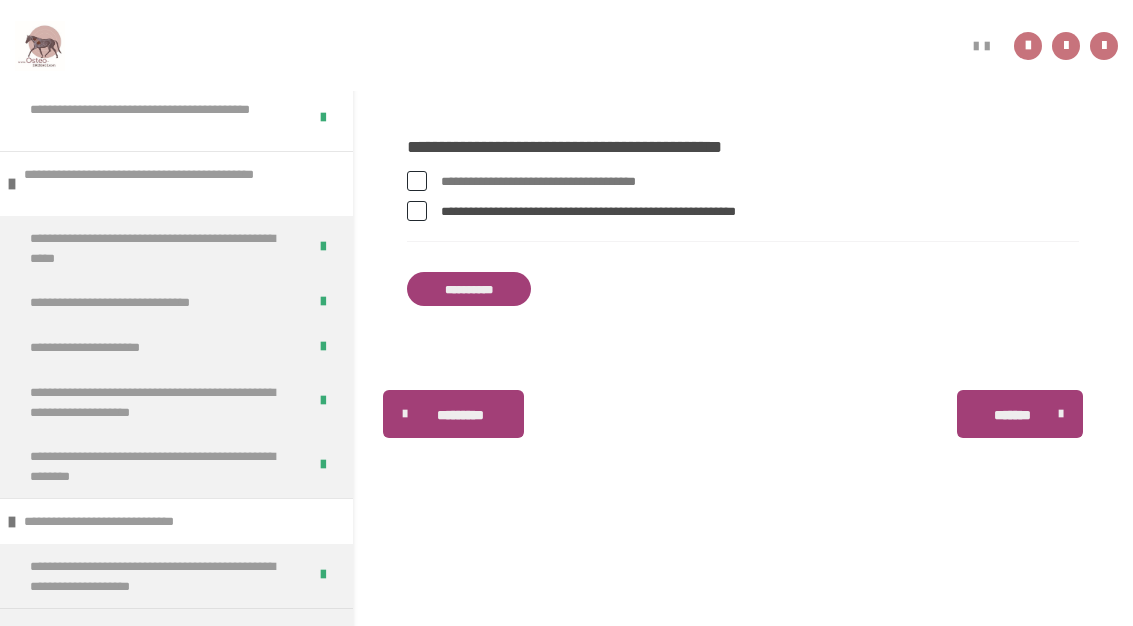scroll, scrollTop: 340, scrollLeft: 0, axis: vertical 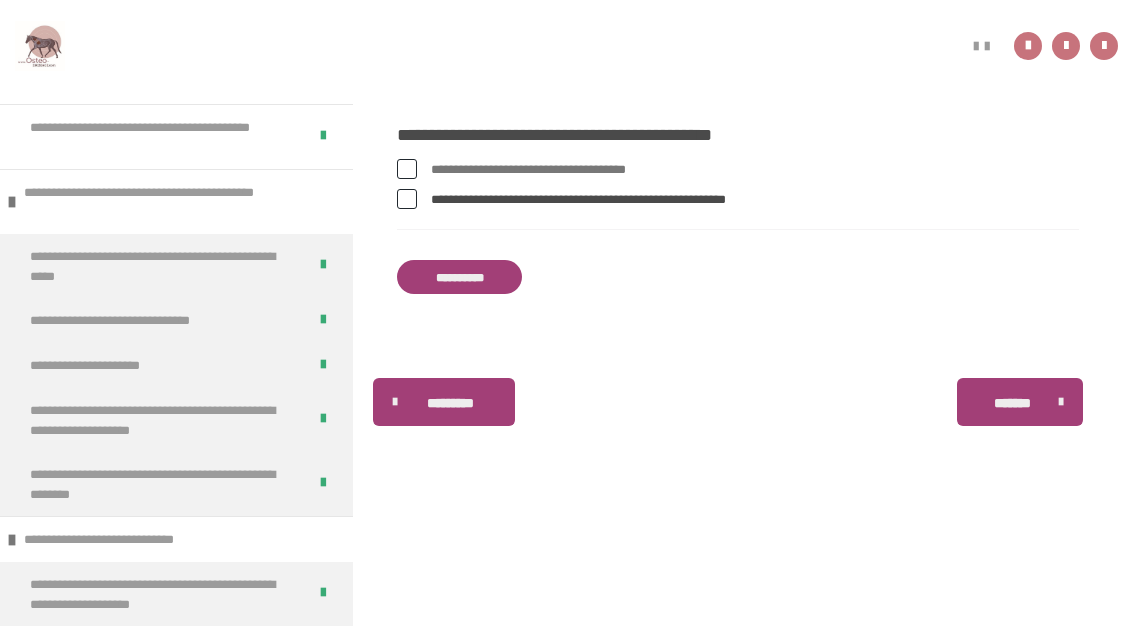 click on "**********" at bounding box center (459, 277) 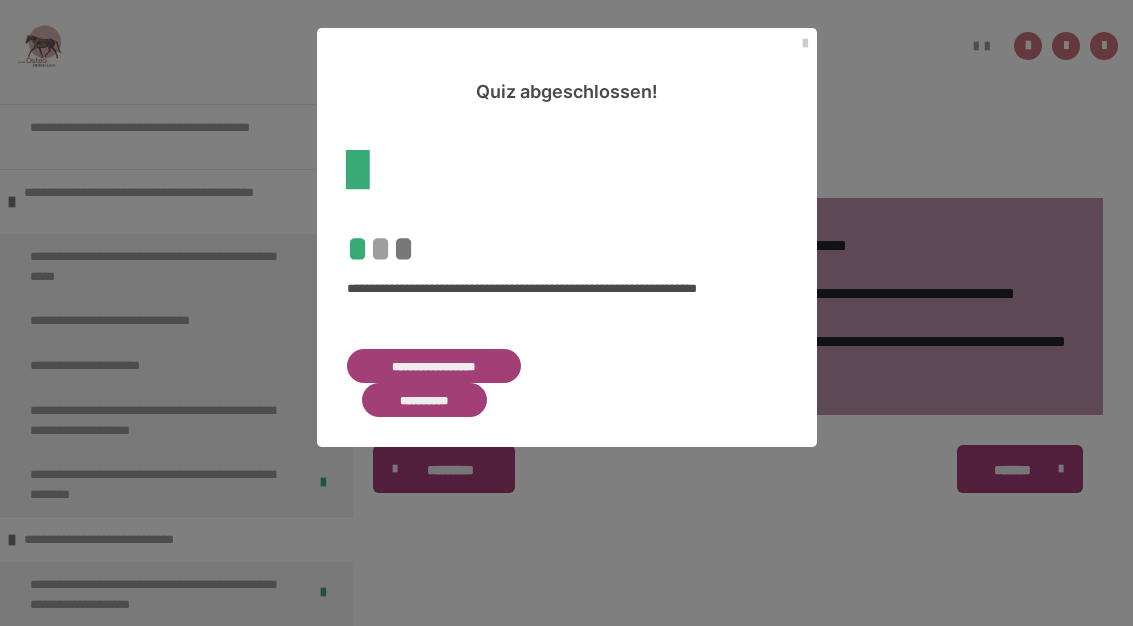 click on "**********" at bounding box center (425, 400) 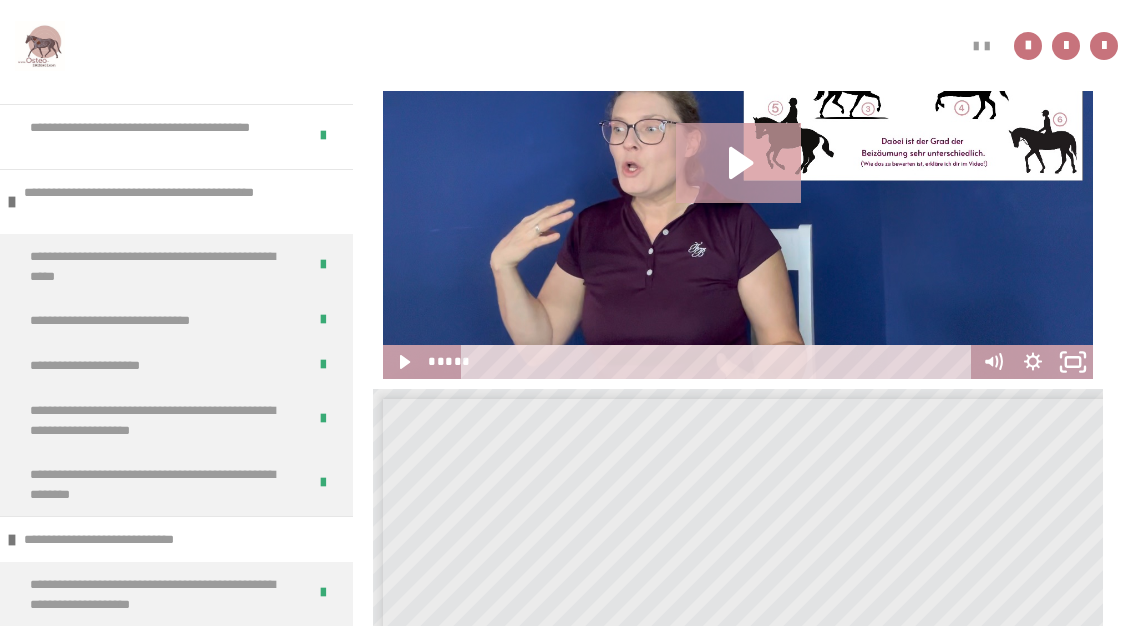 click 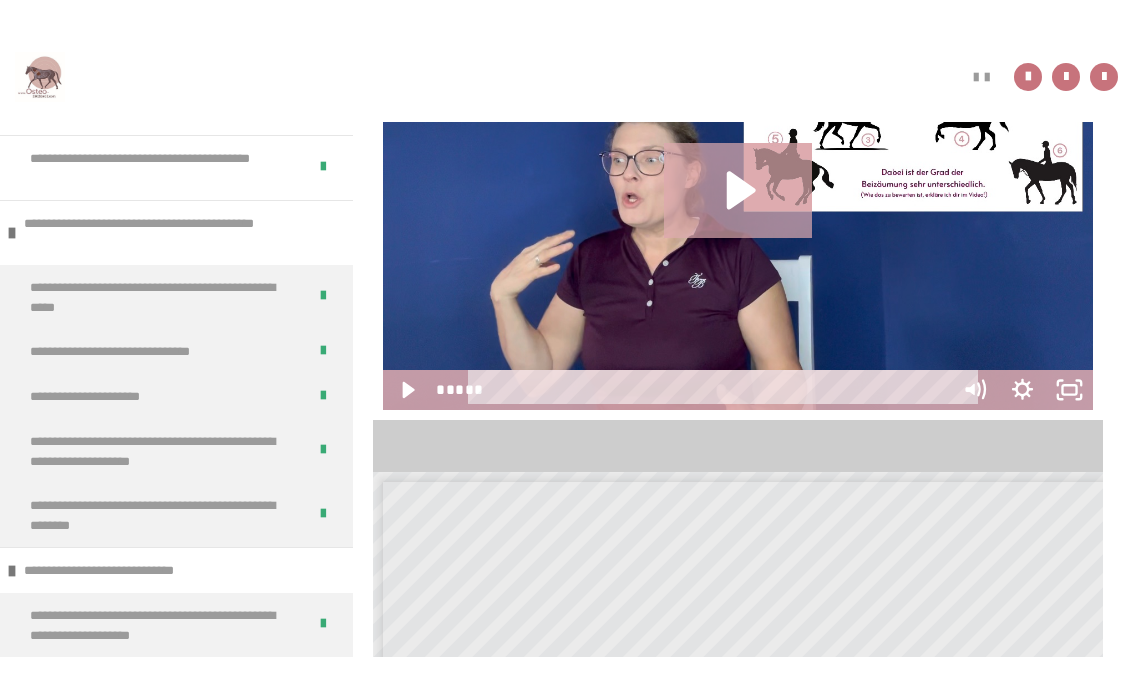 scroll, scrollTop: 24, scrollLeft: 0, axis: vertical 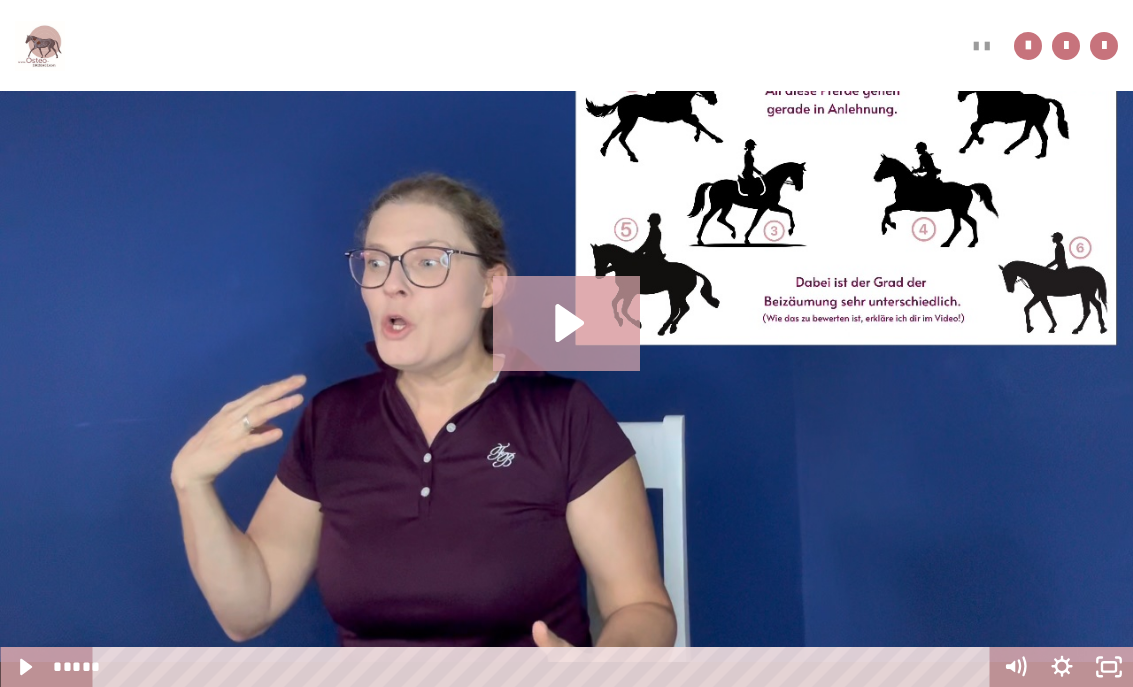 click 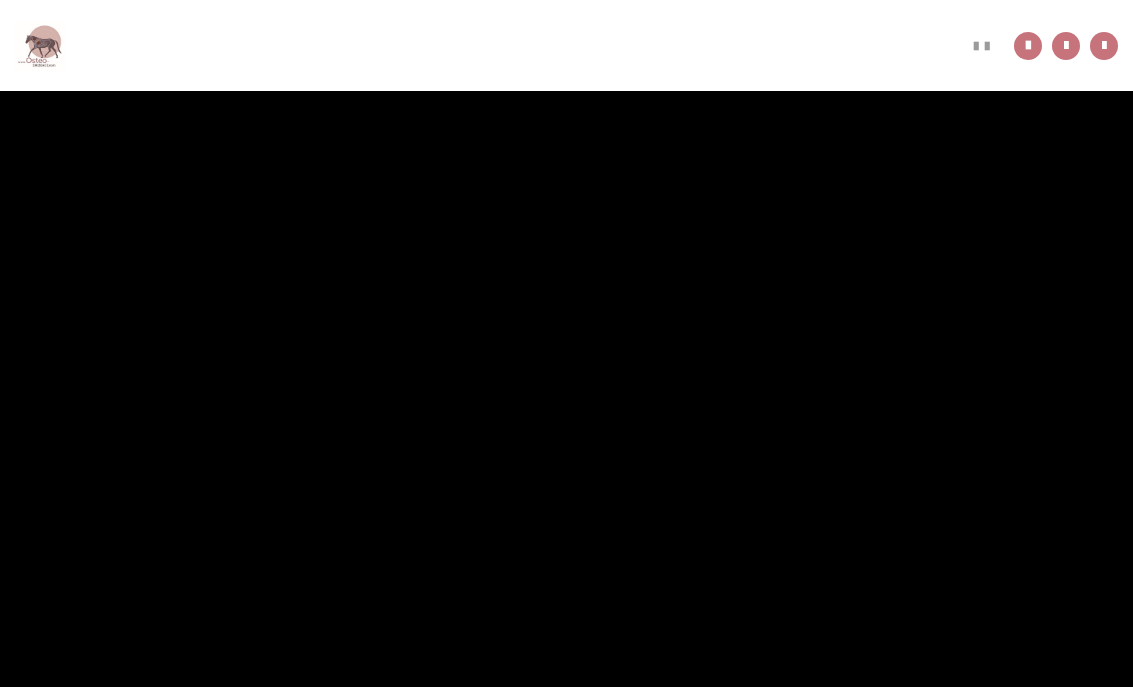 click at bounding box center (566, 343) 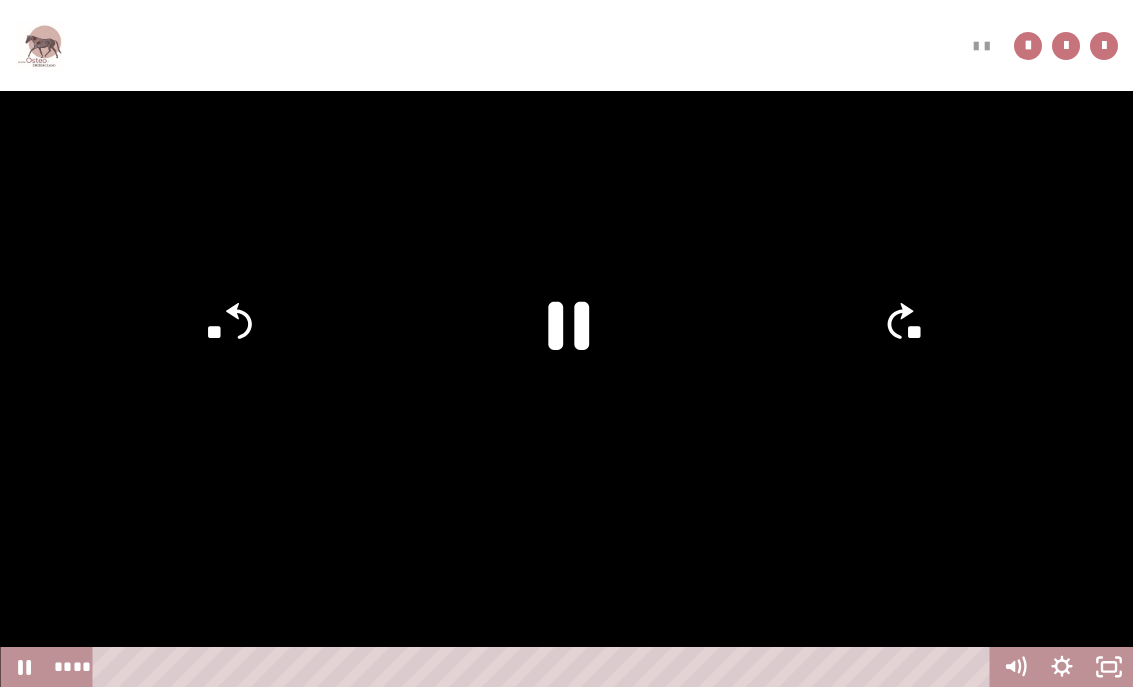click 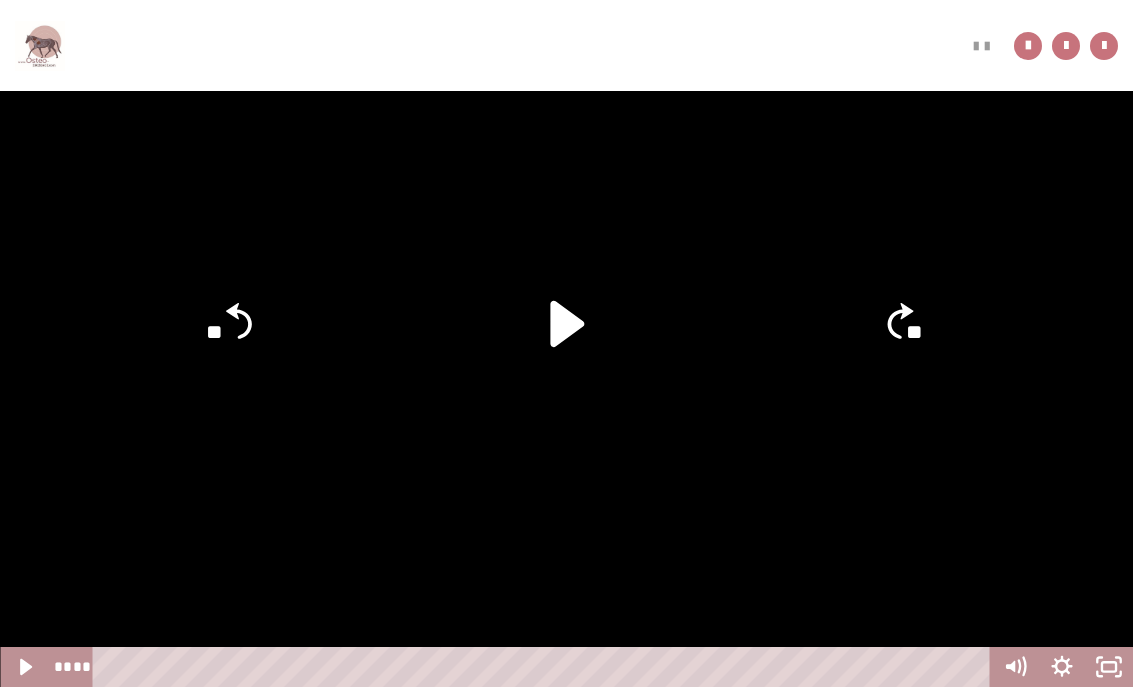 click 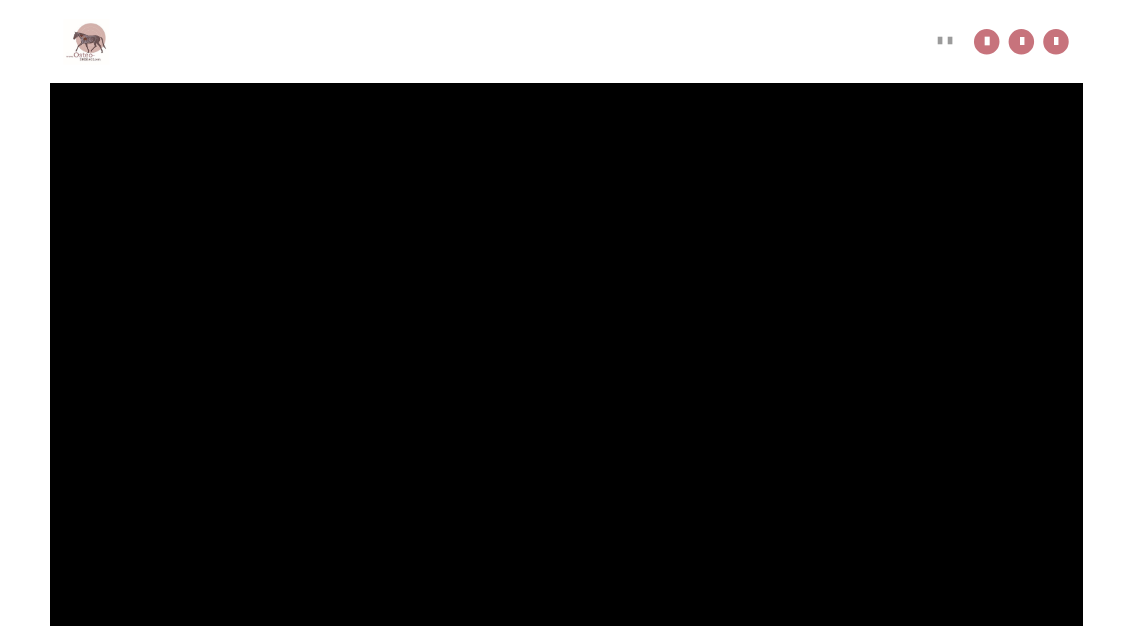 scroll, scrollTop: 340, scrollLeft: 0, axis: vertical 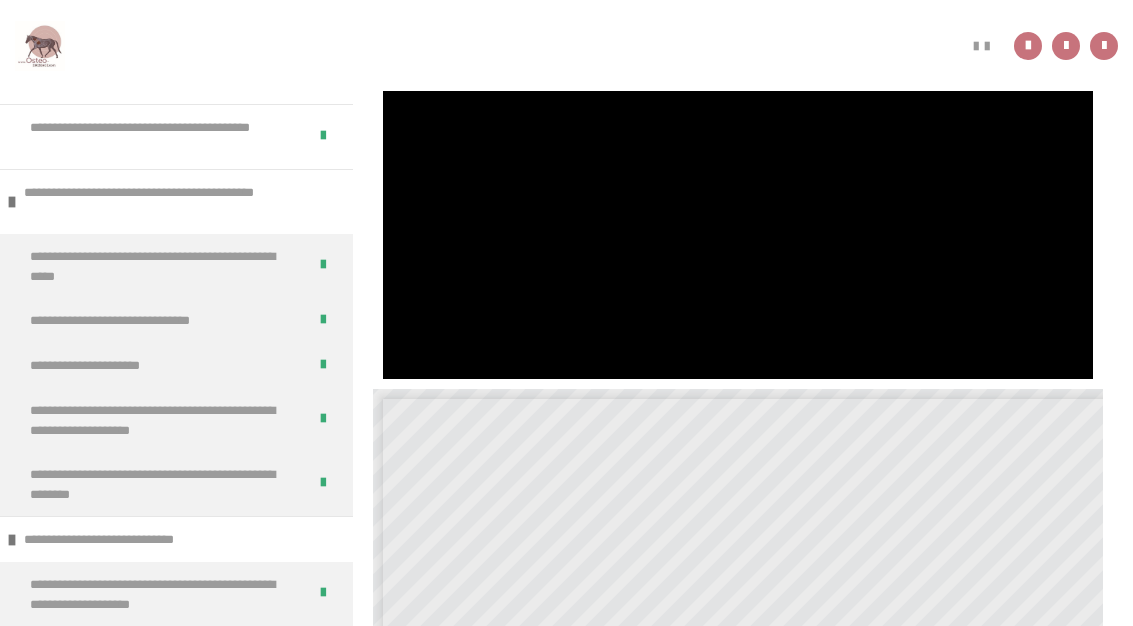 click at bounding box center [738, 179] 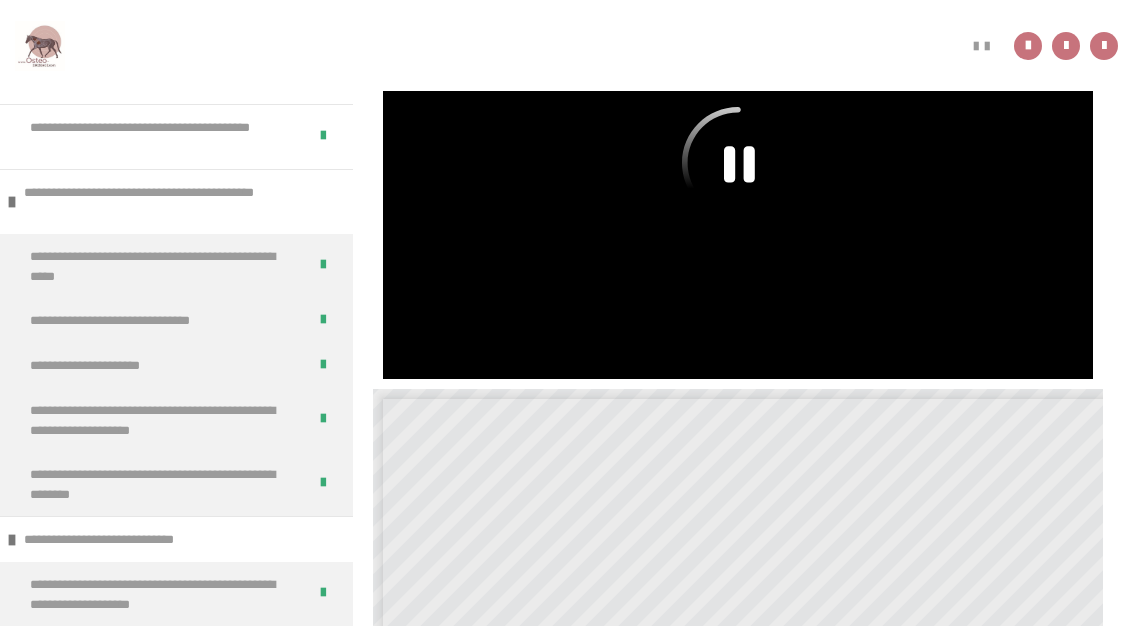 click 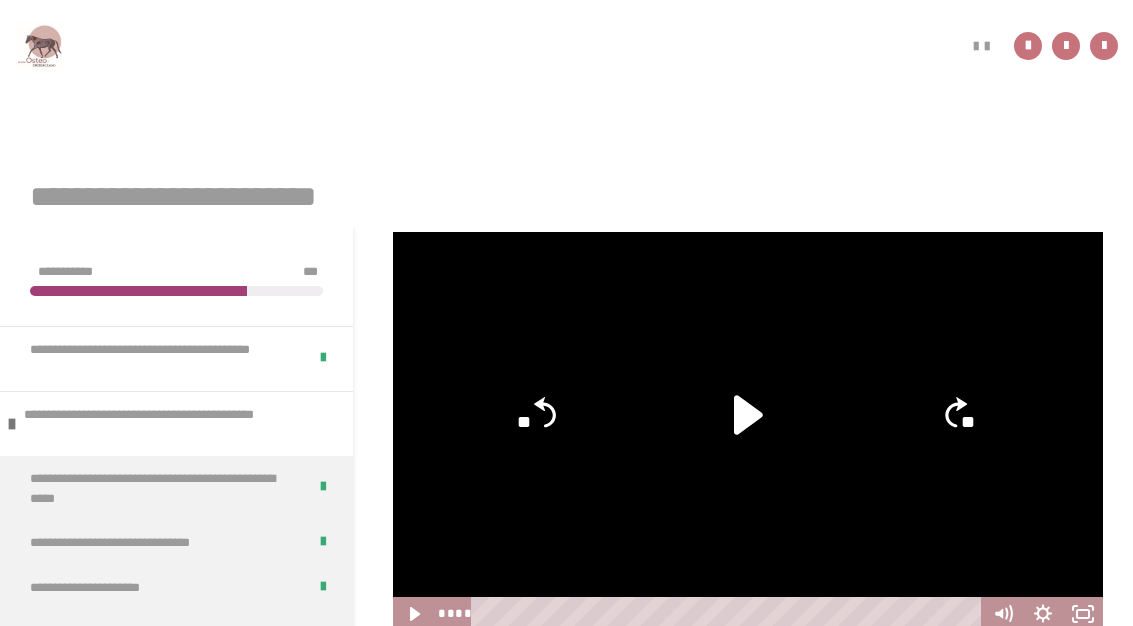 scroll, scrollTop: 0, scrollLeft: 0, axis: both 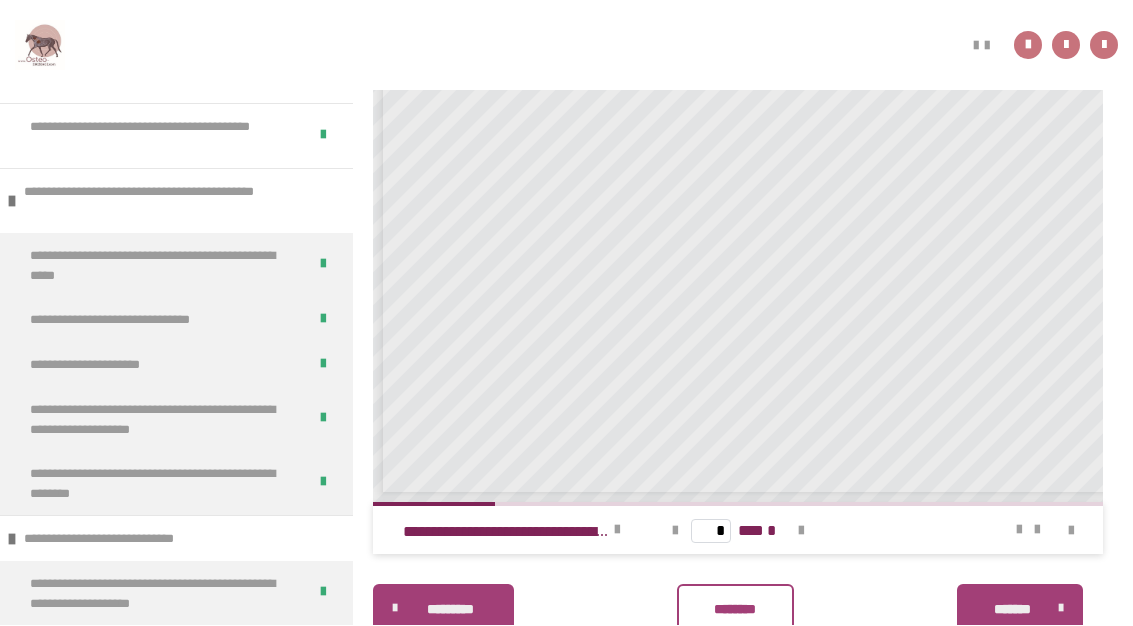 click at bounding box center (801, 531) 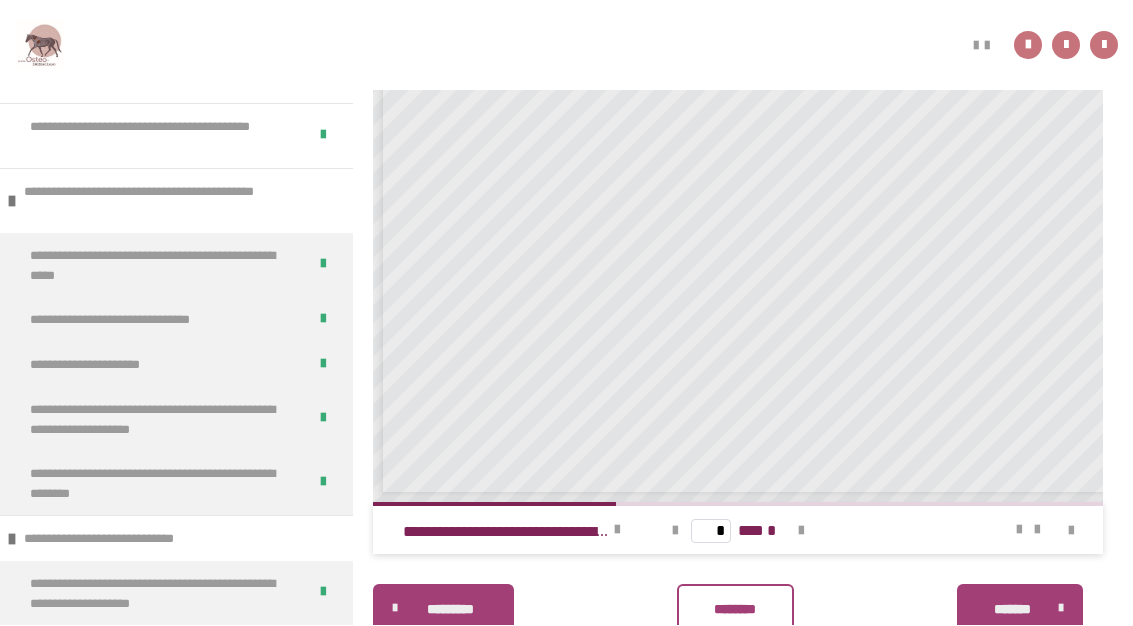 click at bounding box center (801, 531) 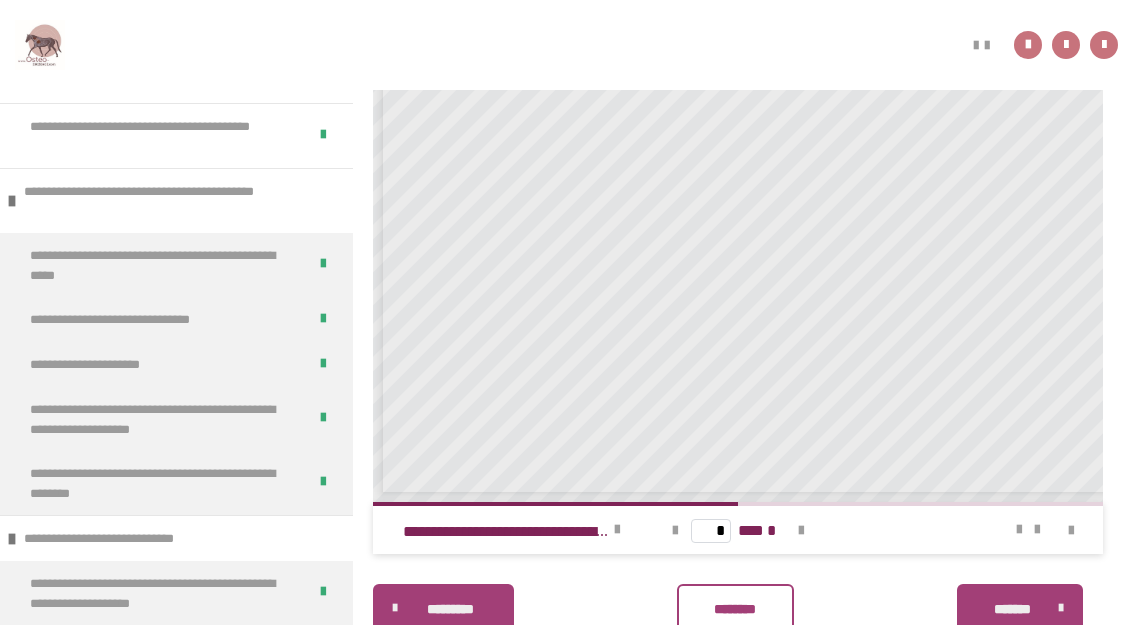 click at bounding box center (801, 532) 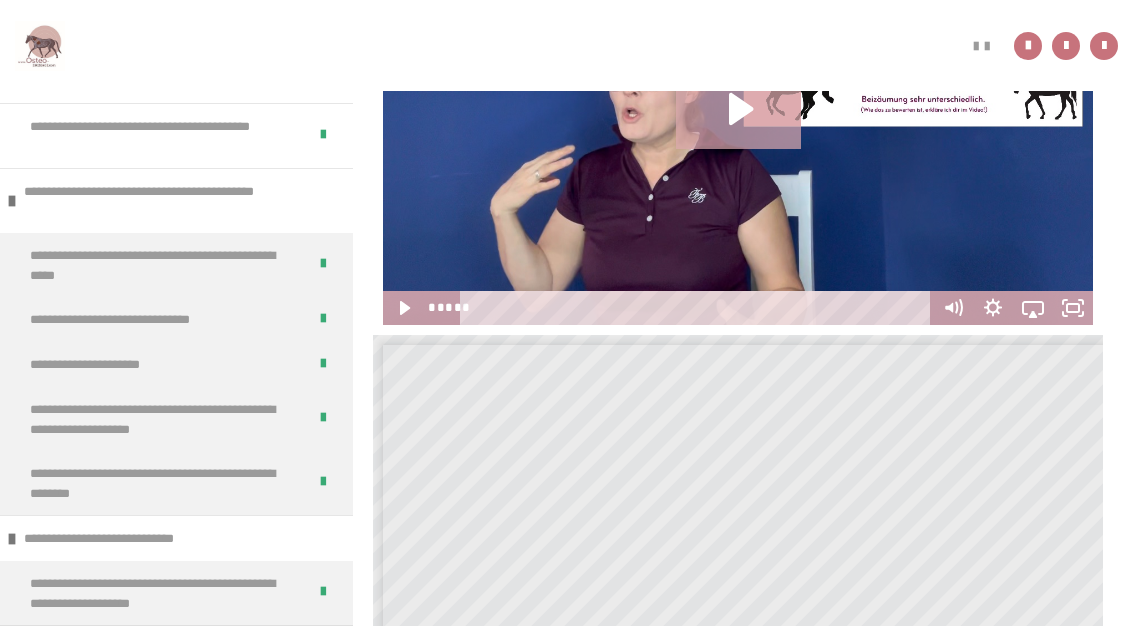 scroll, scrollTop: 357, scrollLeft: 0, axis: vertical 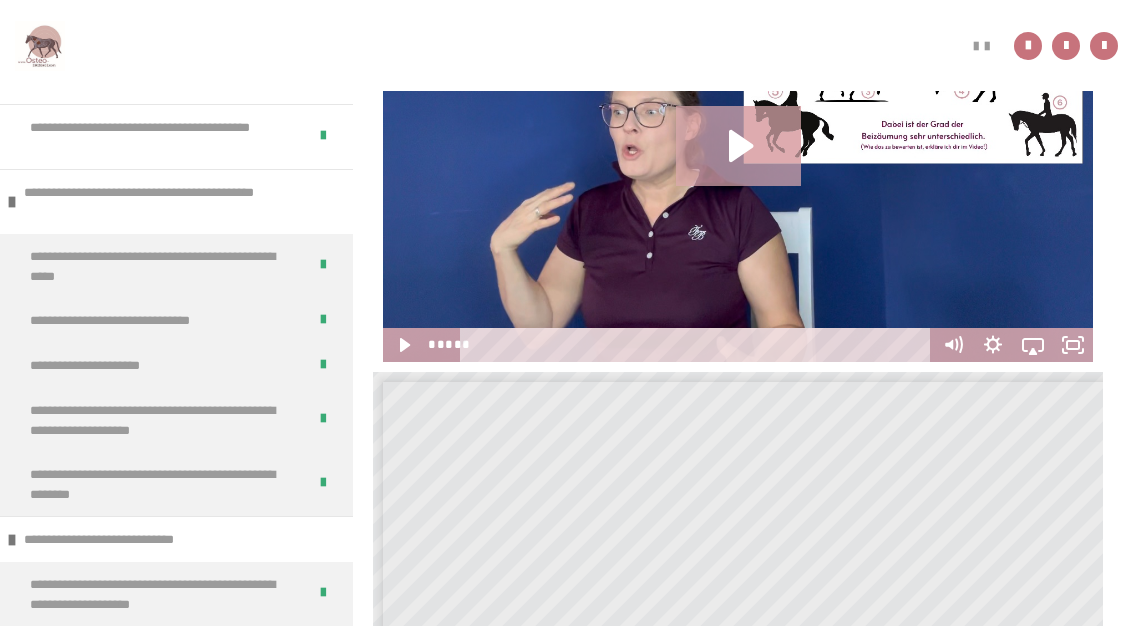 click at bounding box center [738, 162] 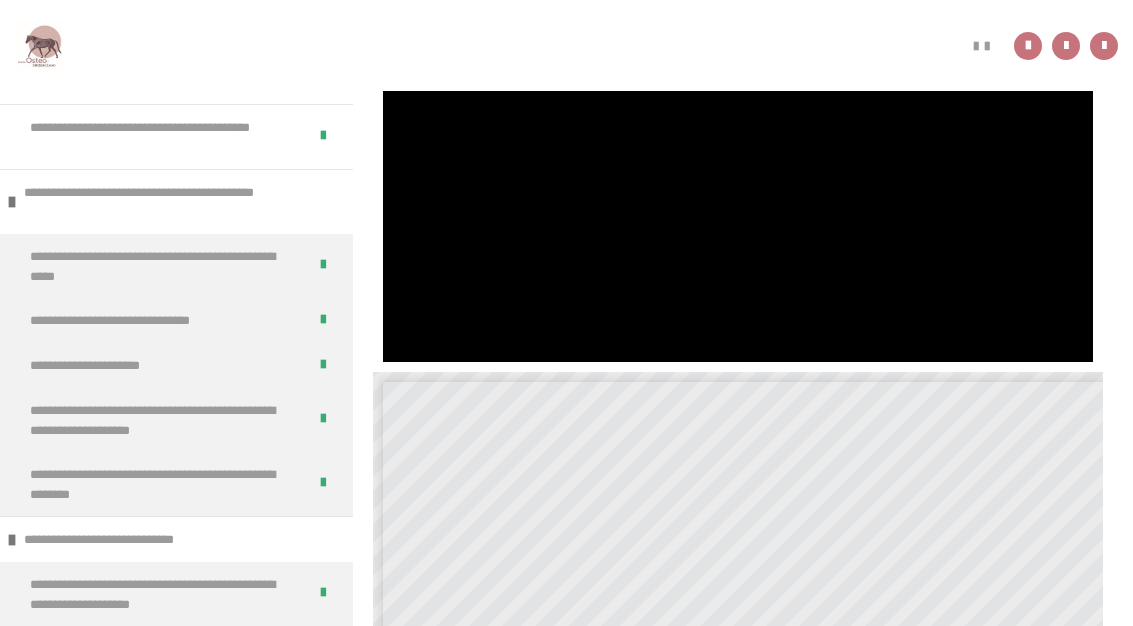 click 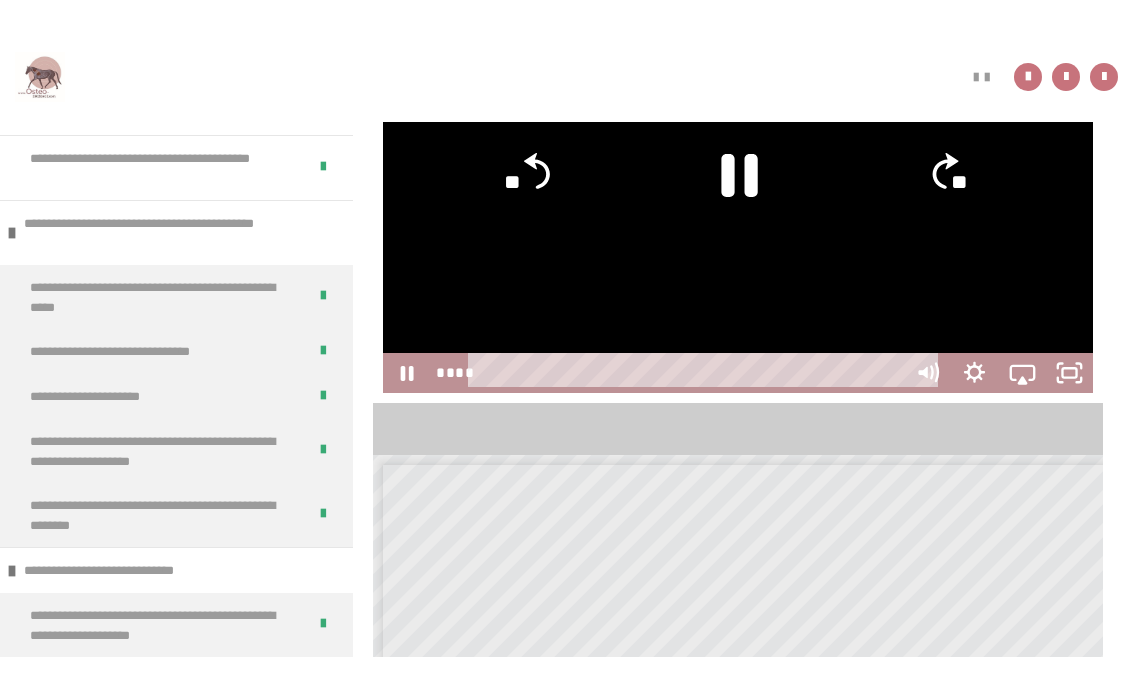 scroll, scrollTop: 24, scrollLeft: 0, axis: vertical 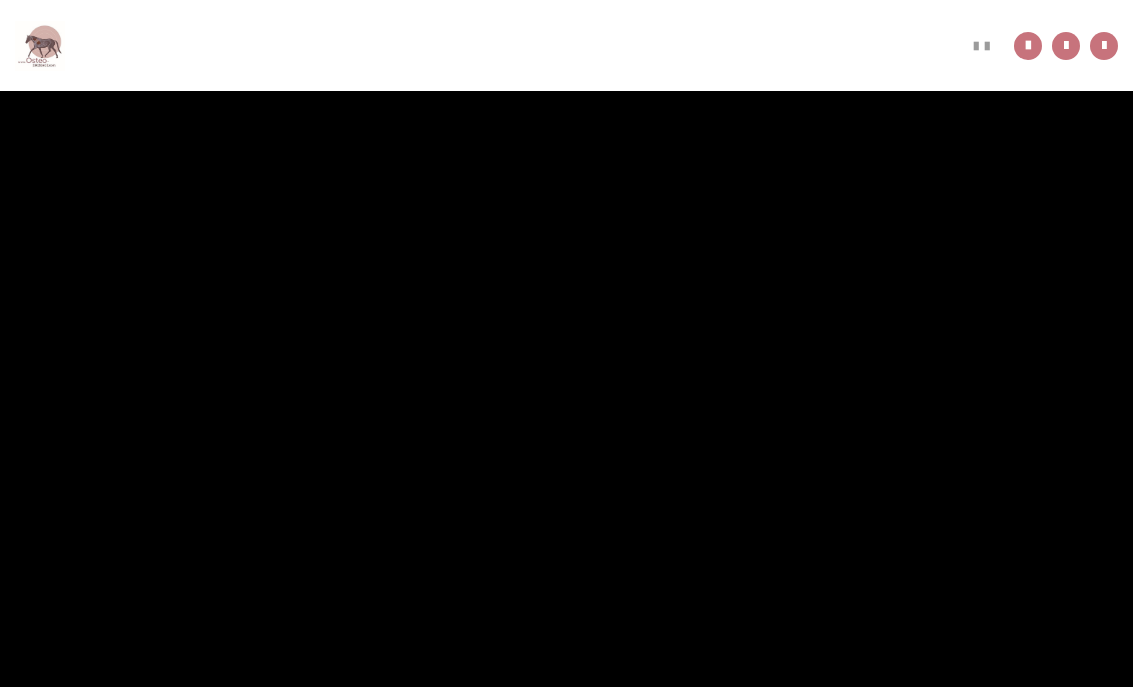 click at bounding box center [566, 343] 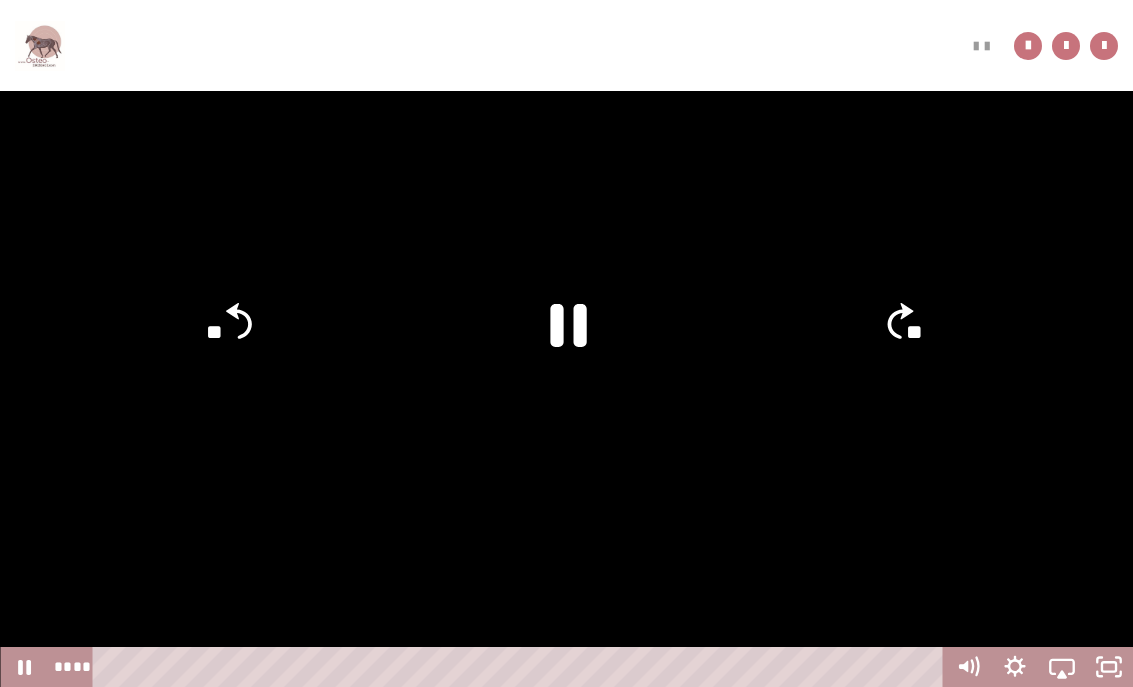 click on "**" 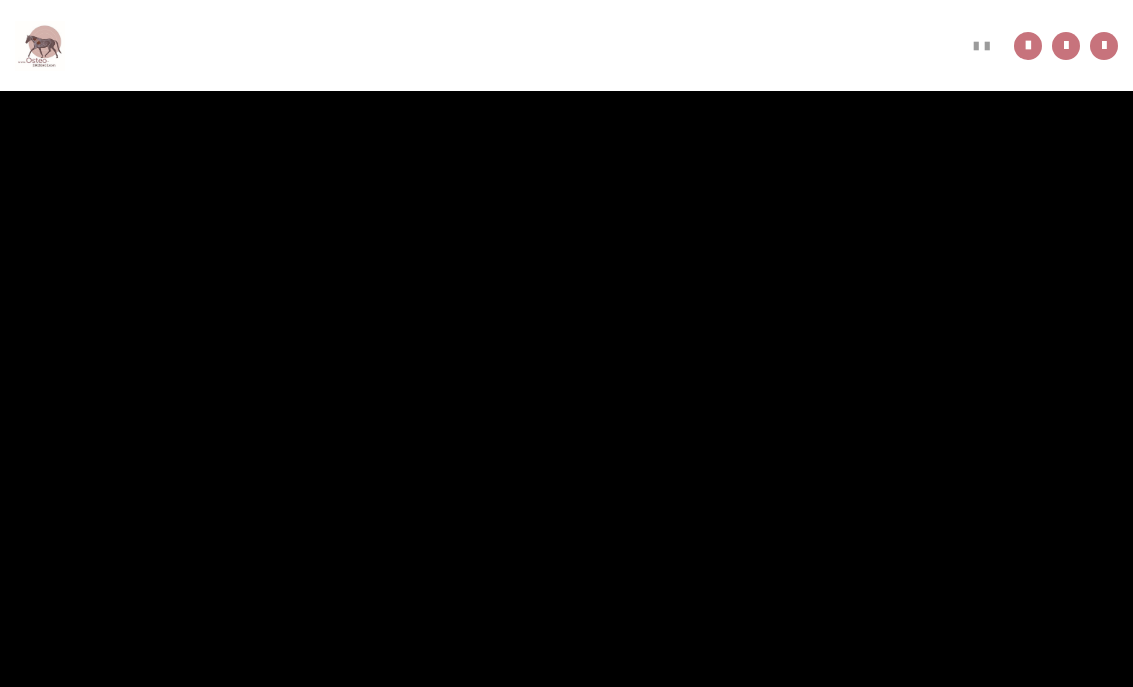 click at bounding box center (566, 343) 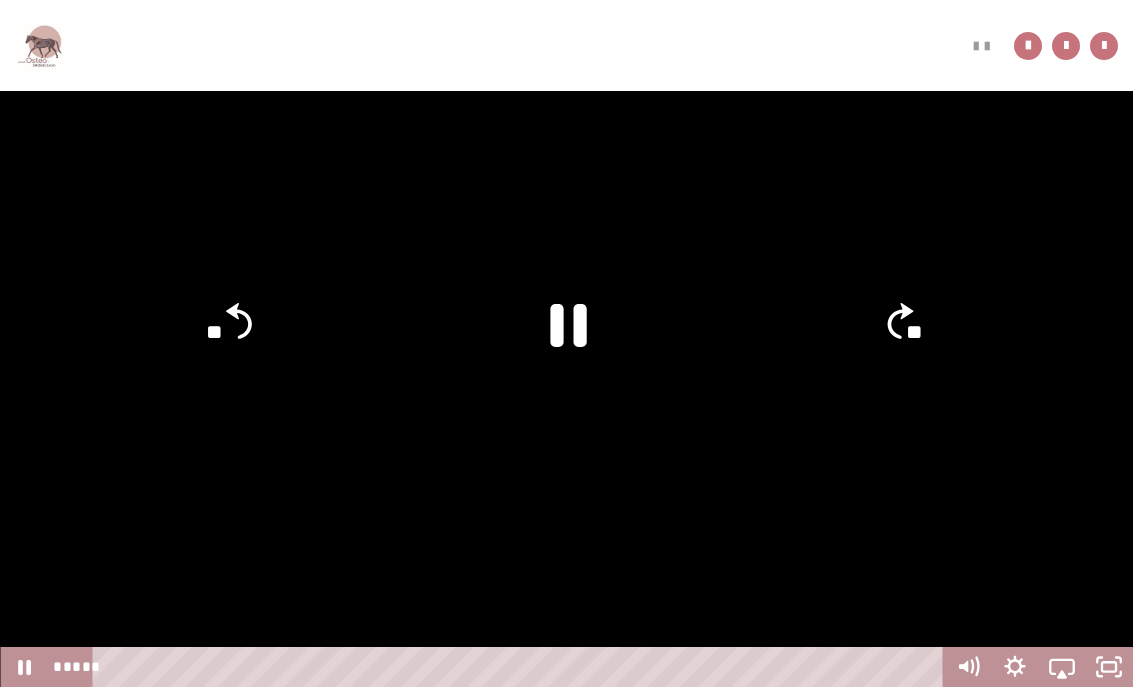click 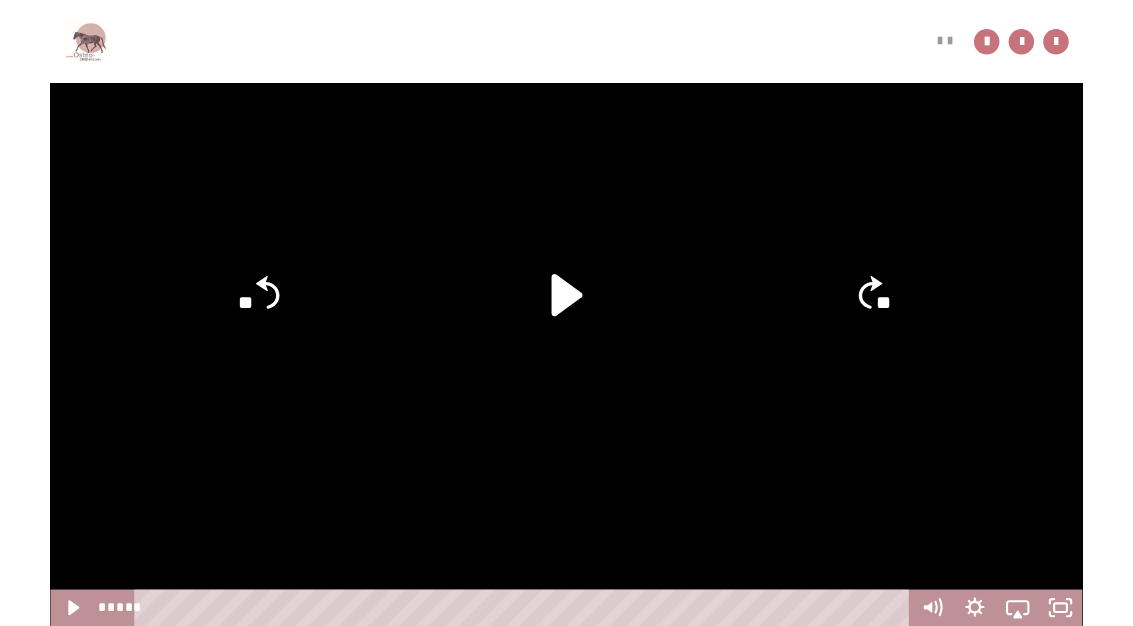 scroll, scrollTop: 357, scrollLeft: 0, axis: vertical 